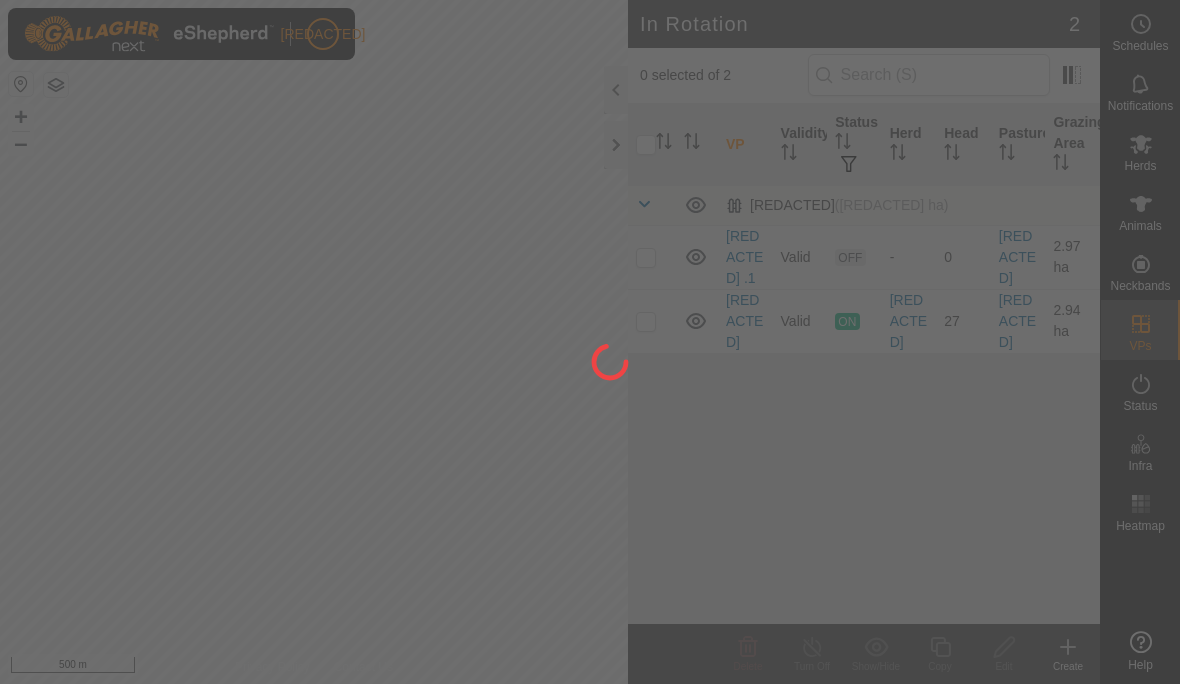 scroll, scrollTop: 0, scrollLeft: 0, axis: both 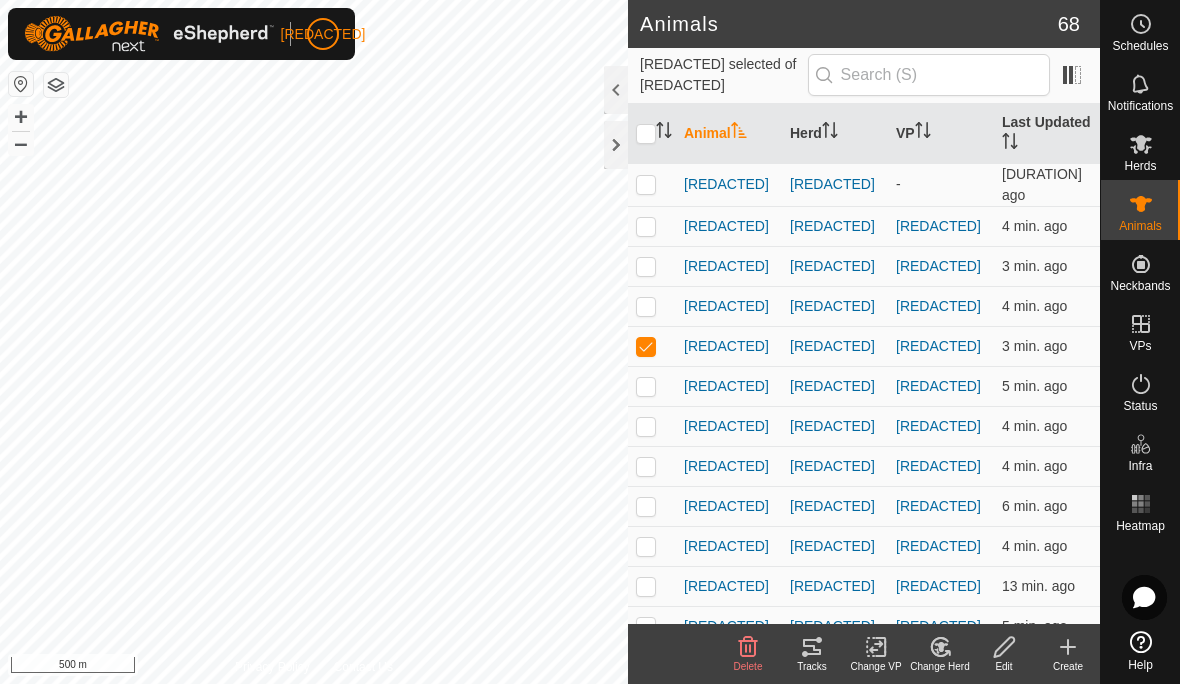 click 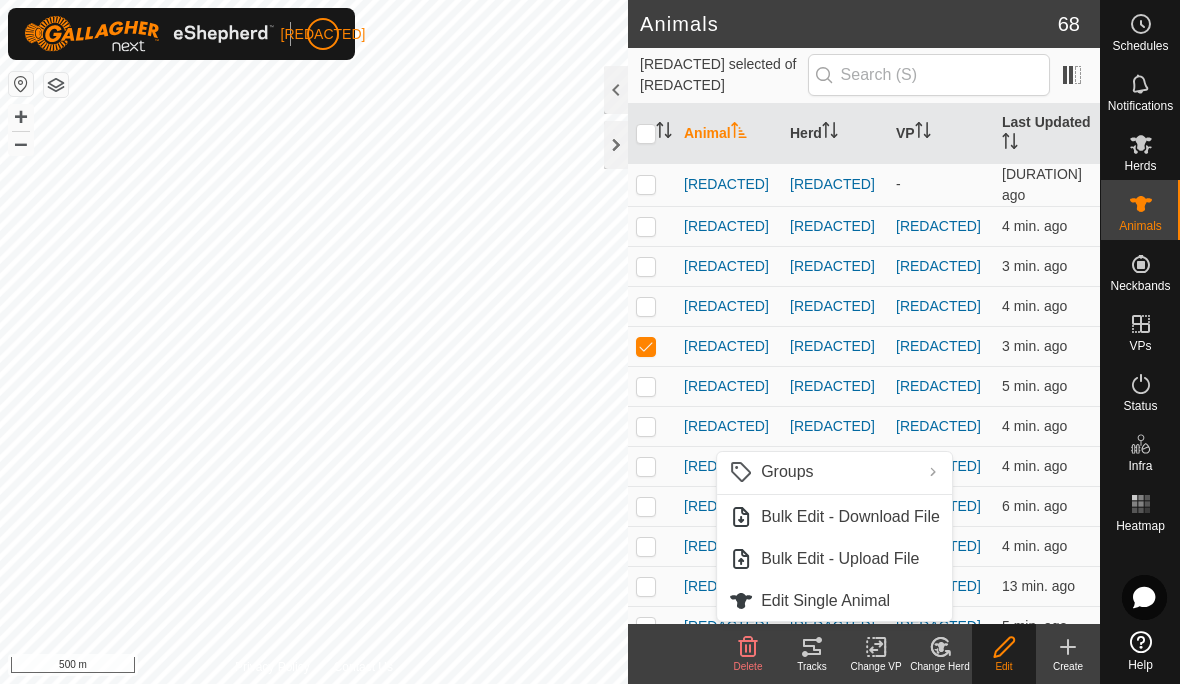 click on "Edit Single Animal" at bounding box center [825, 601] 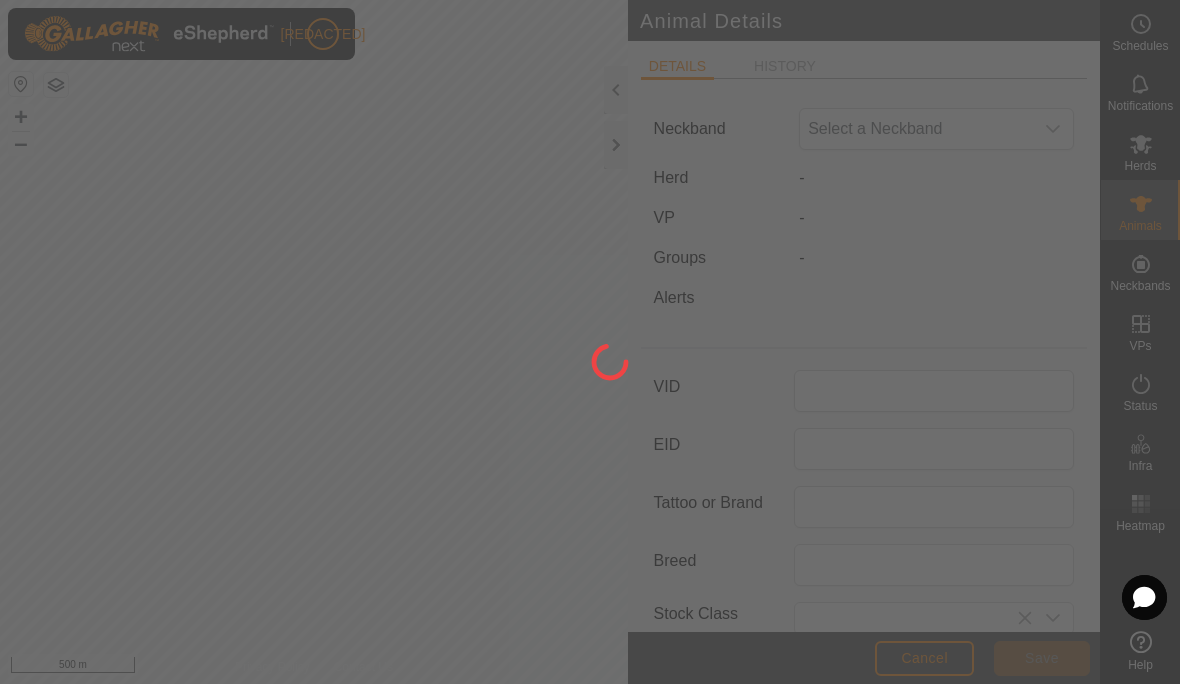 type on "[REDACTED]" 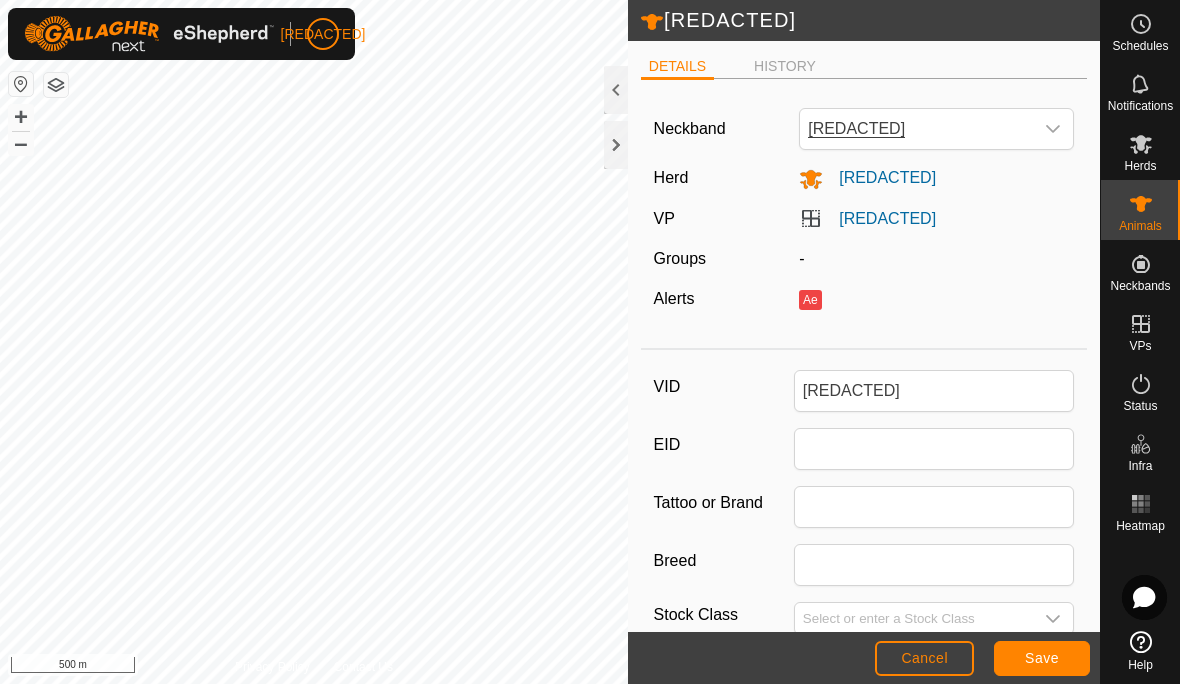 scroll, scrollTop: 0, scrollLeft: 0, axis: both 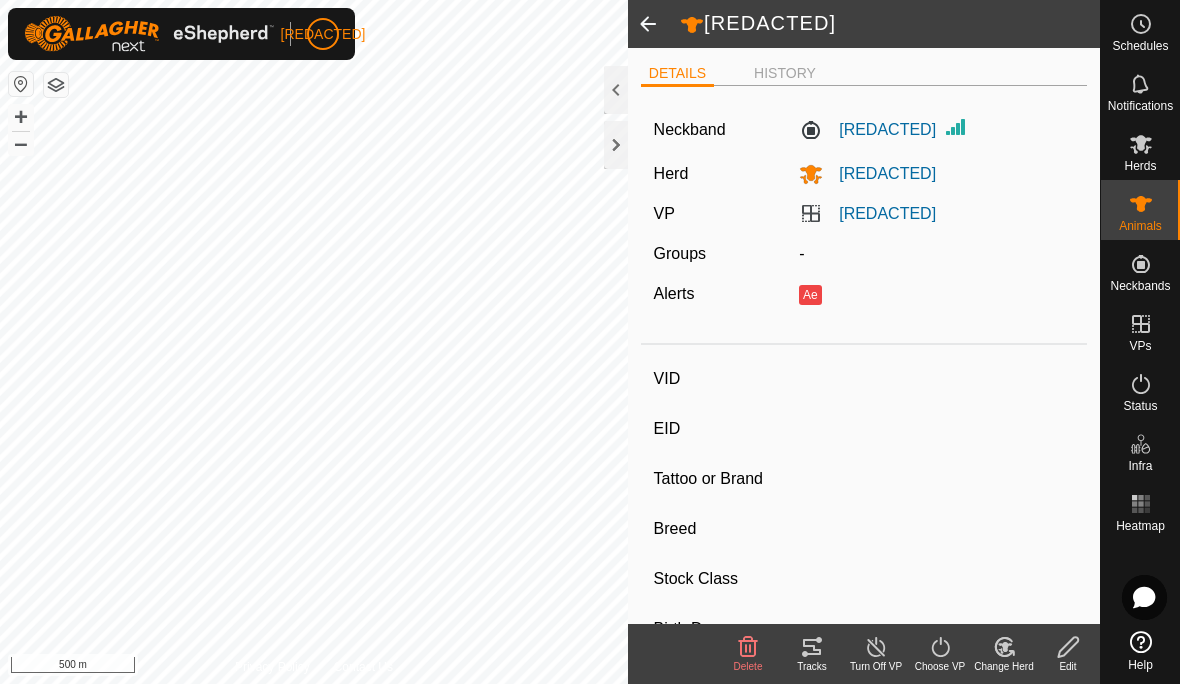 type on "[REDACTED]" 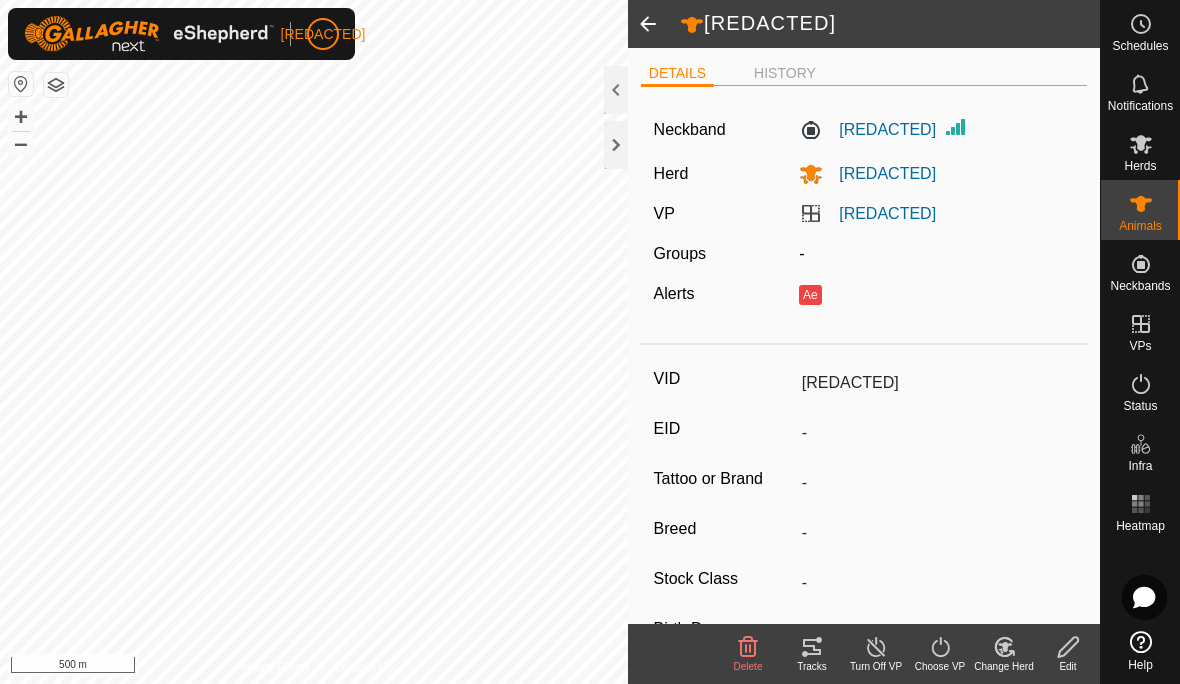 click 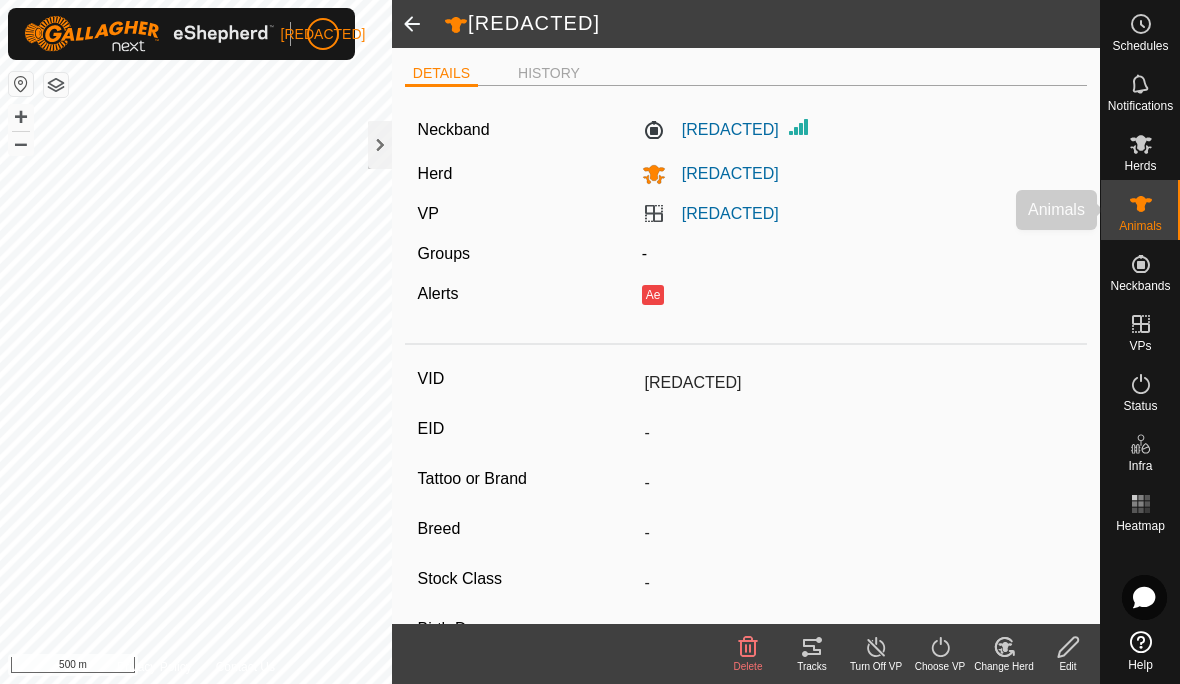 click at bounding box center [1141, 204] 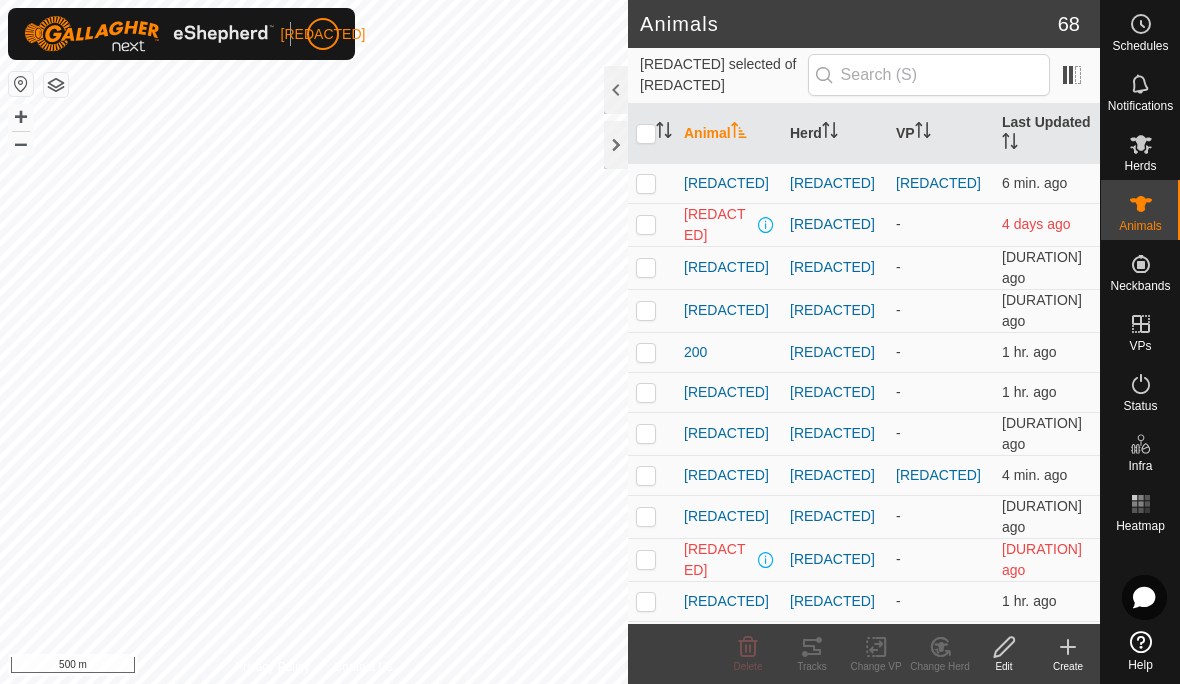 checkbox on "true" 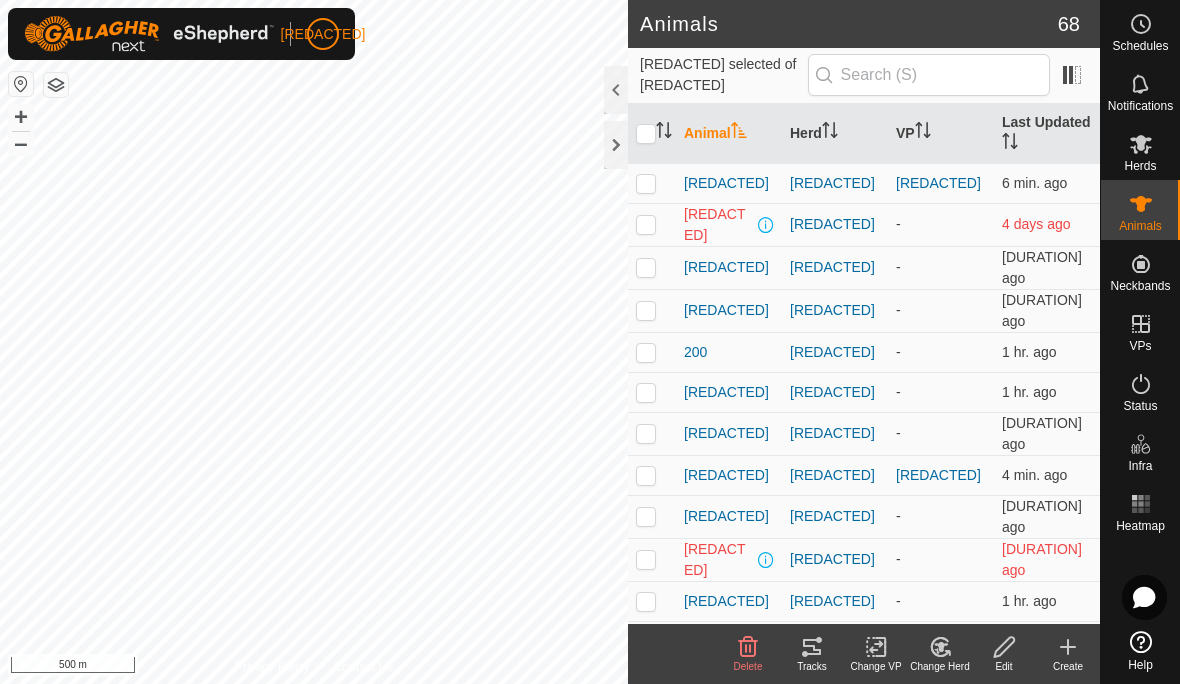 click 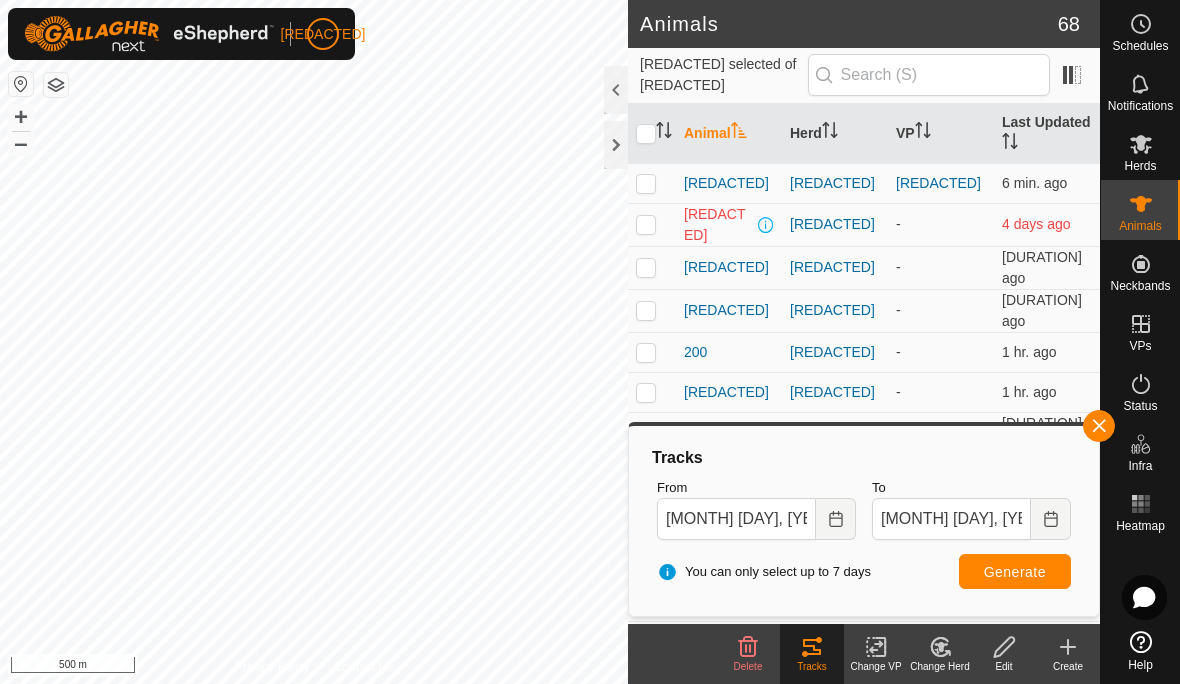 click at bounding box center (836, 519) 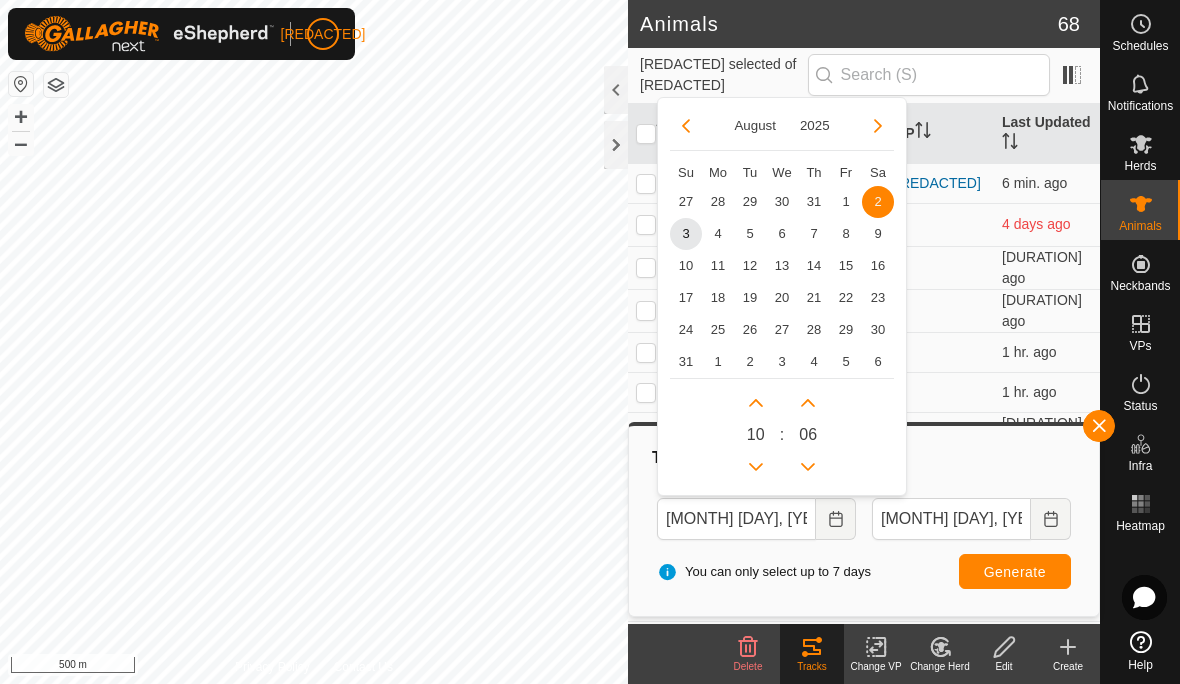 click 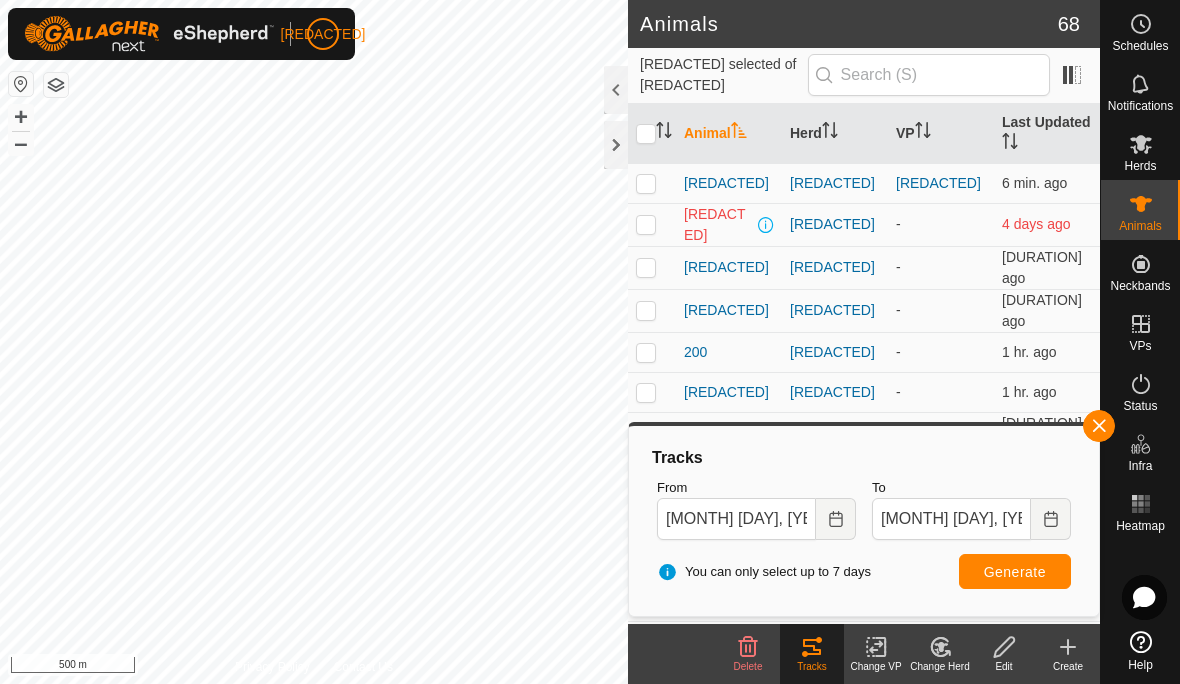 click 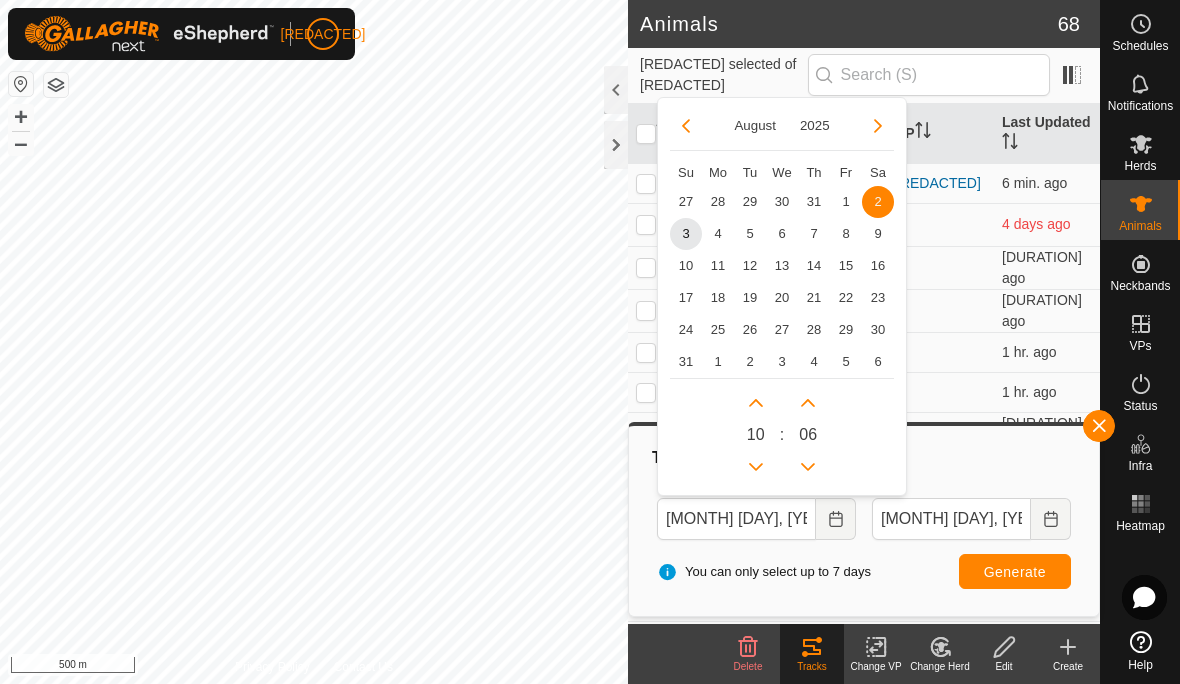 click on "1" at bounding box center [846, 202] 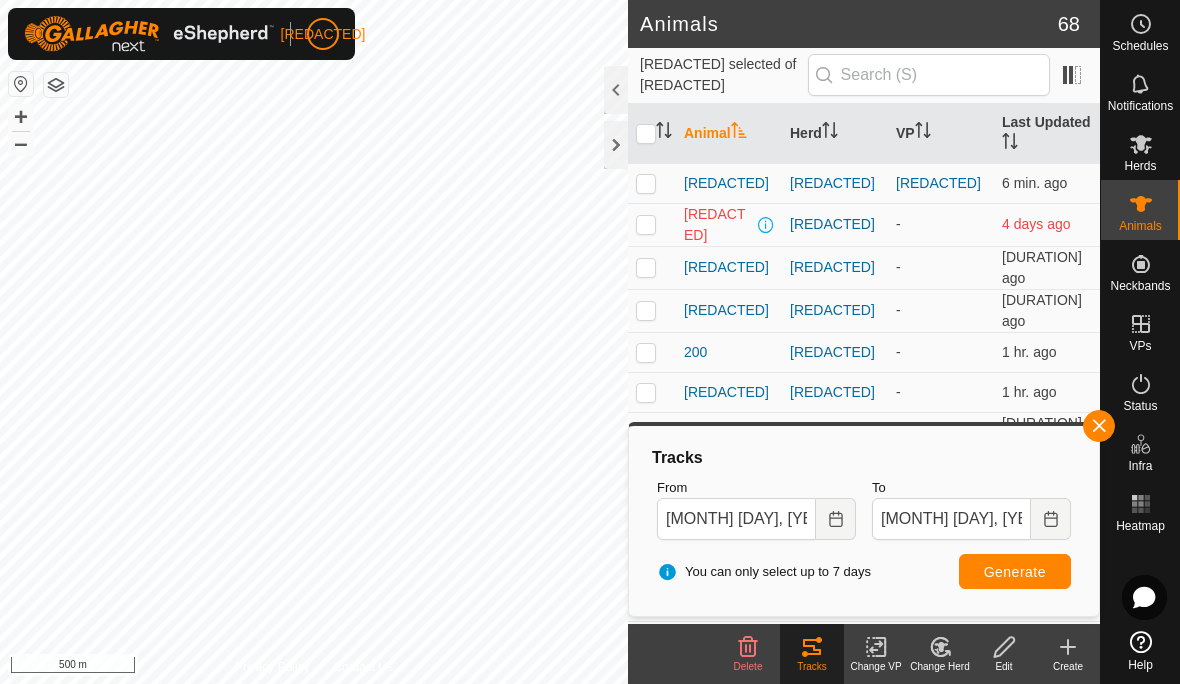 click on "Generate" at bounding box center [1015, 572] 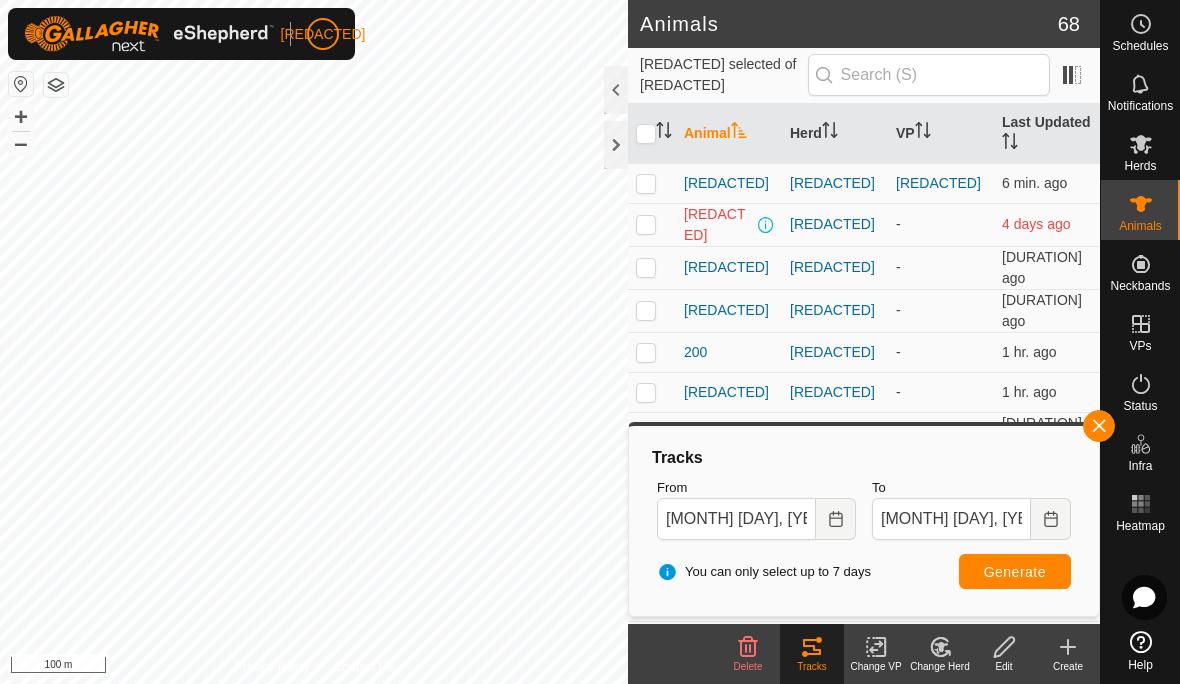click at bounding box center [1099, 426] 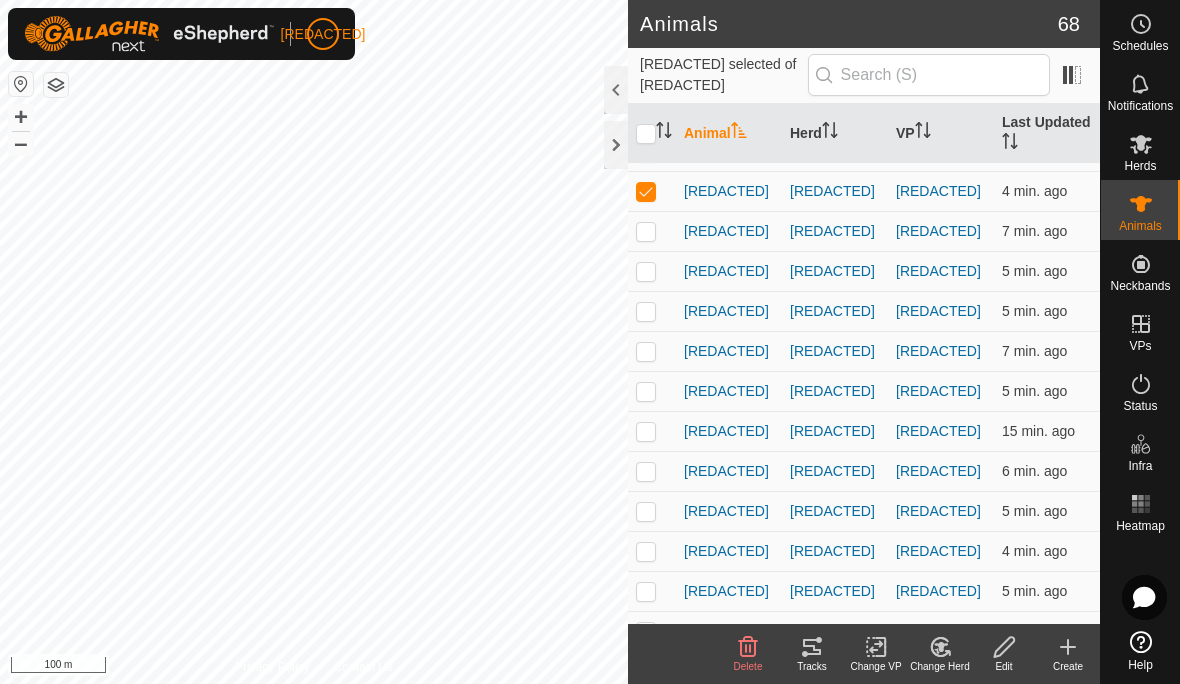 scroll, scrollTop: 1846, scrollLeft: 0, axis: vertical 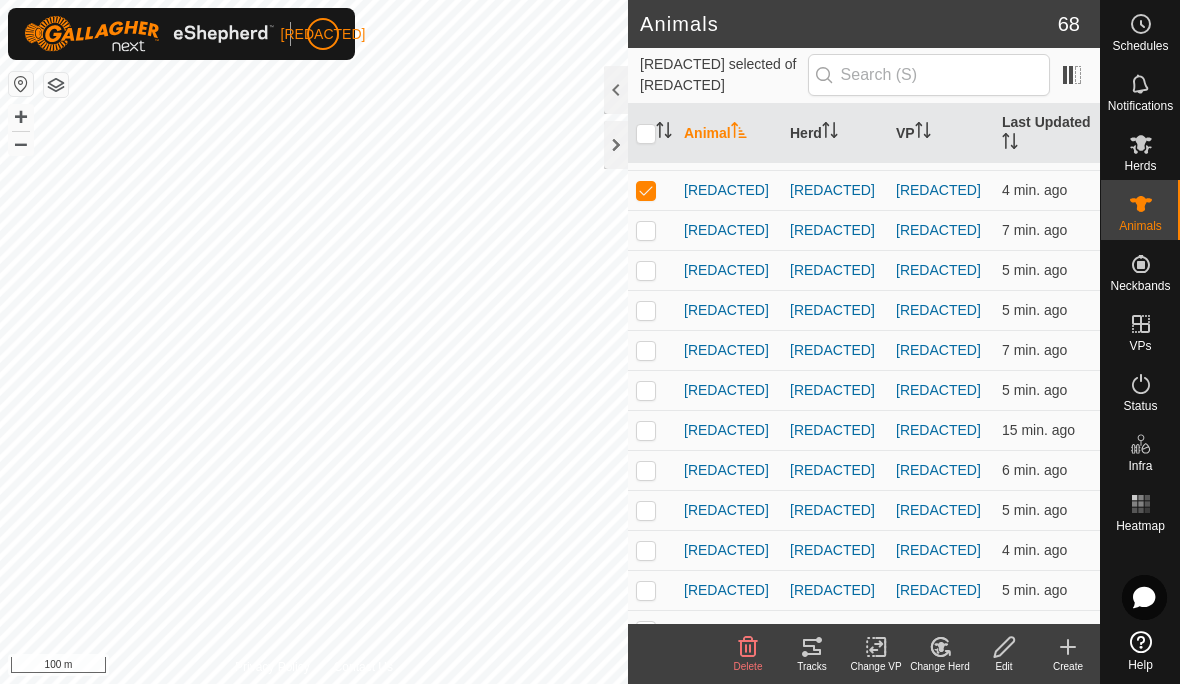 click 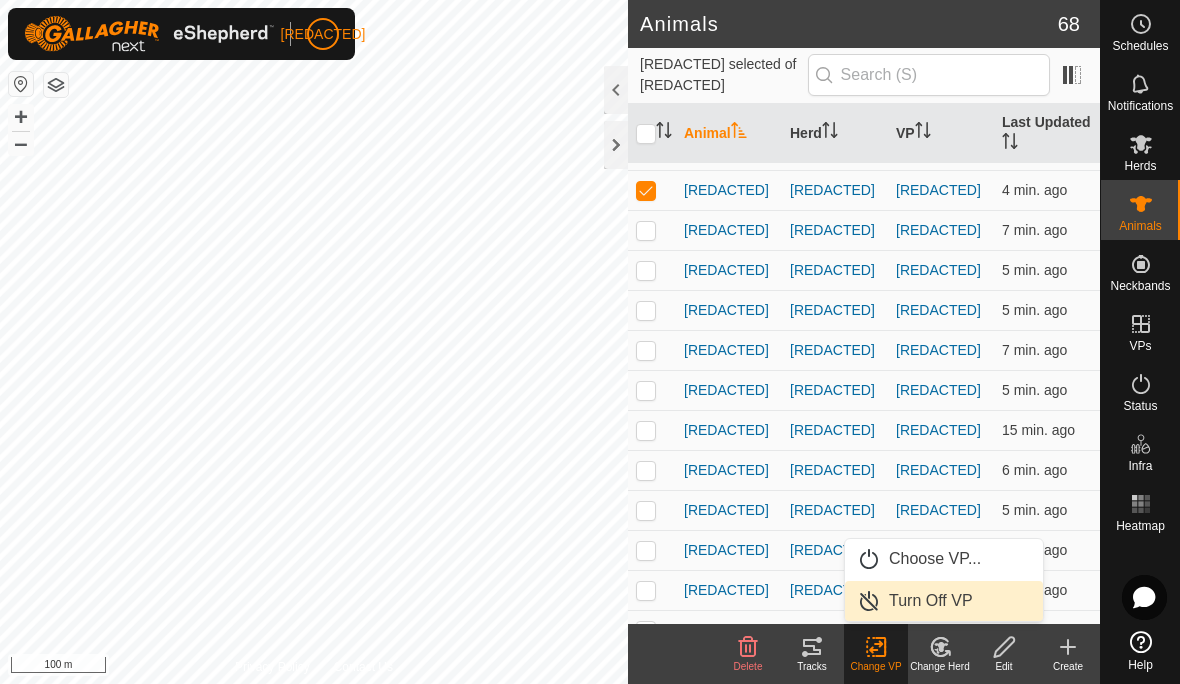 click on "Turn Off VP" at bounding box center [931, 601] 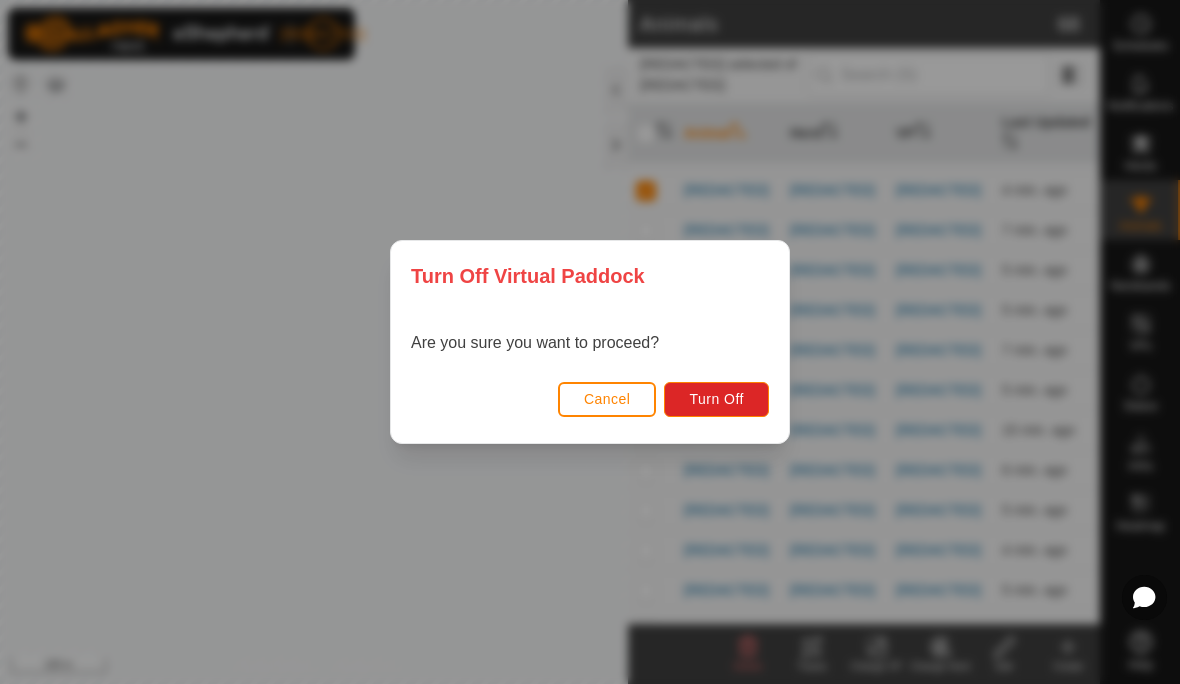 click on "Cancel" at bounding box center (607, 399) 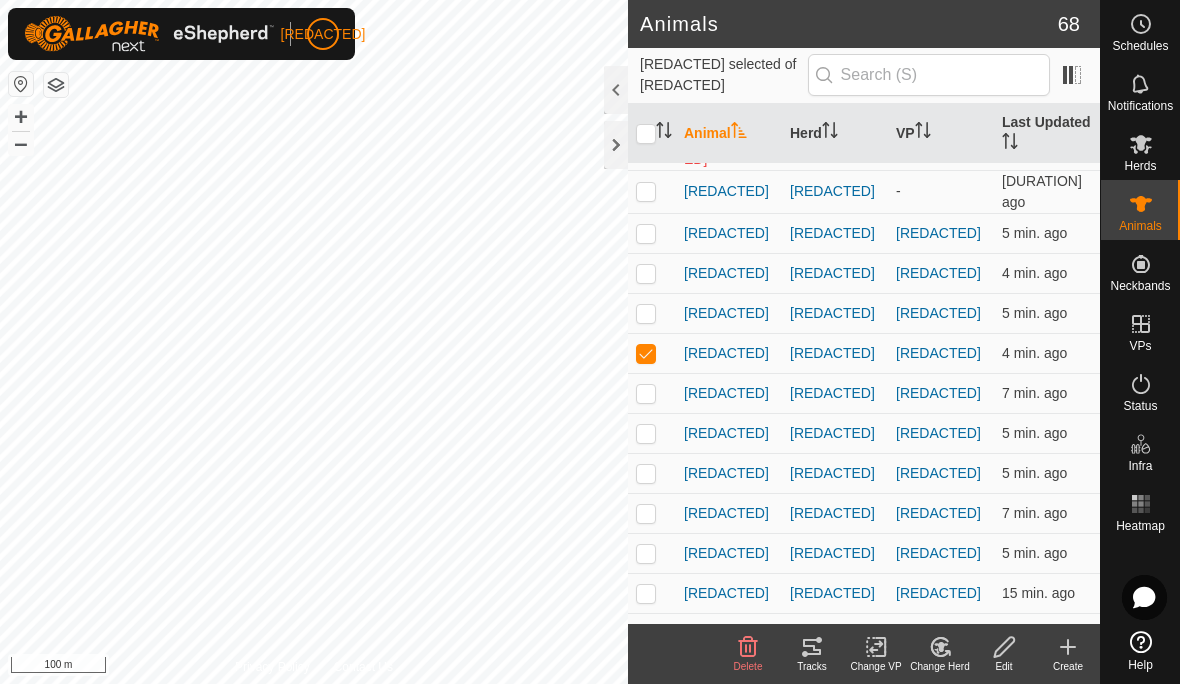 scroll, scrollTop: 1692, scrollLeft: 0, axis: vertical 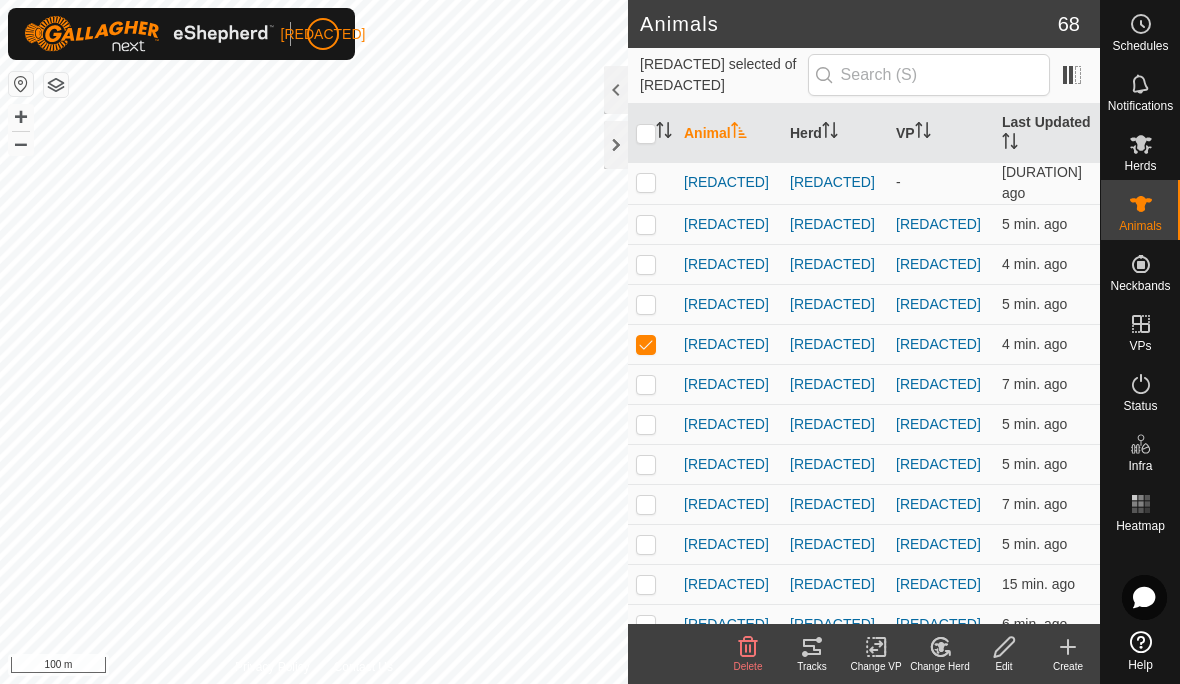 click on "Change Herd" 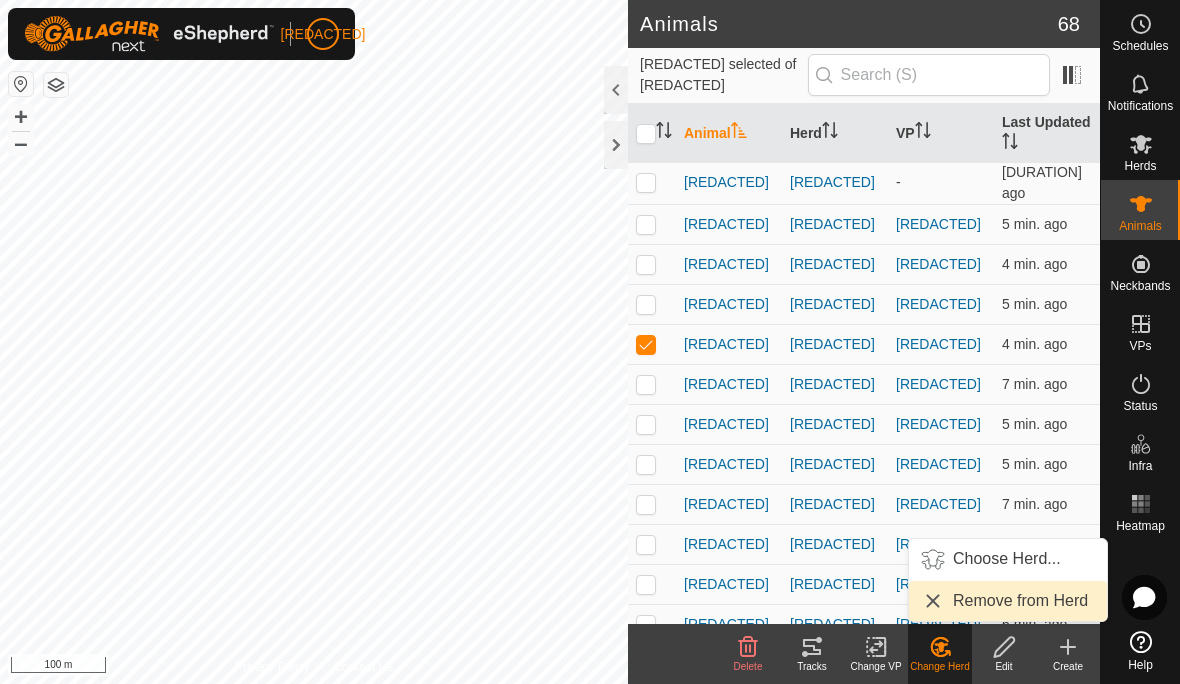 click on "Remove from Herd" at bounding box center [1020, 601] 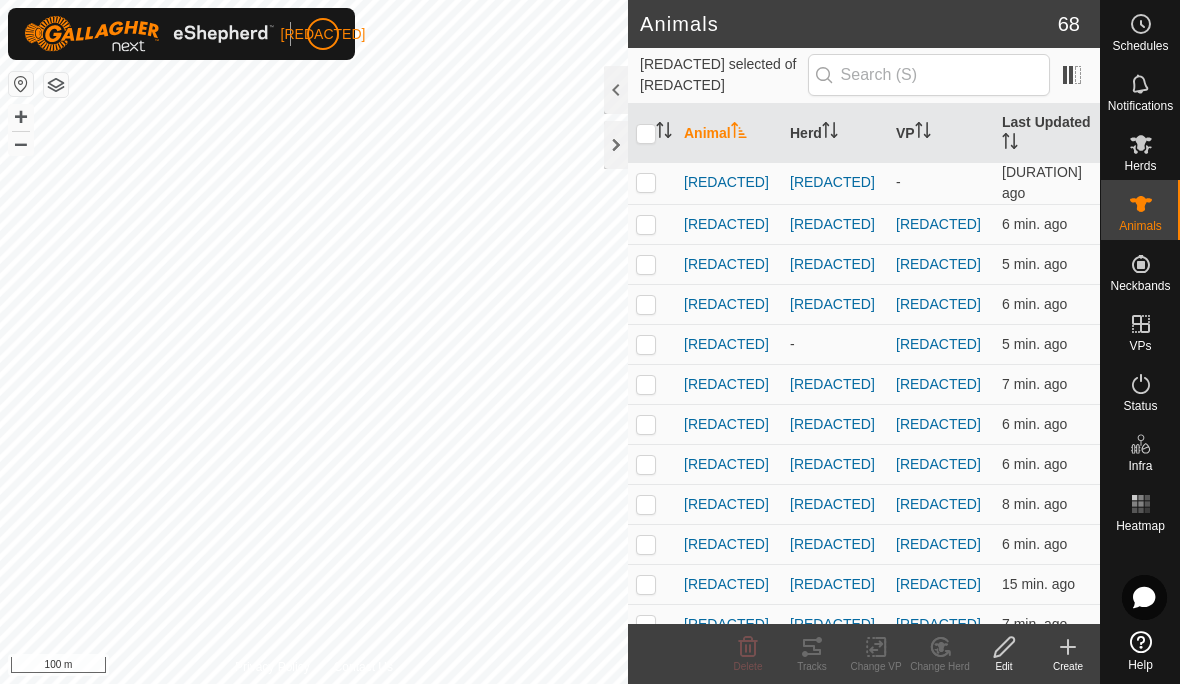 click at bounding box center (646, 344) 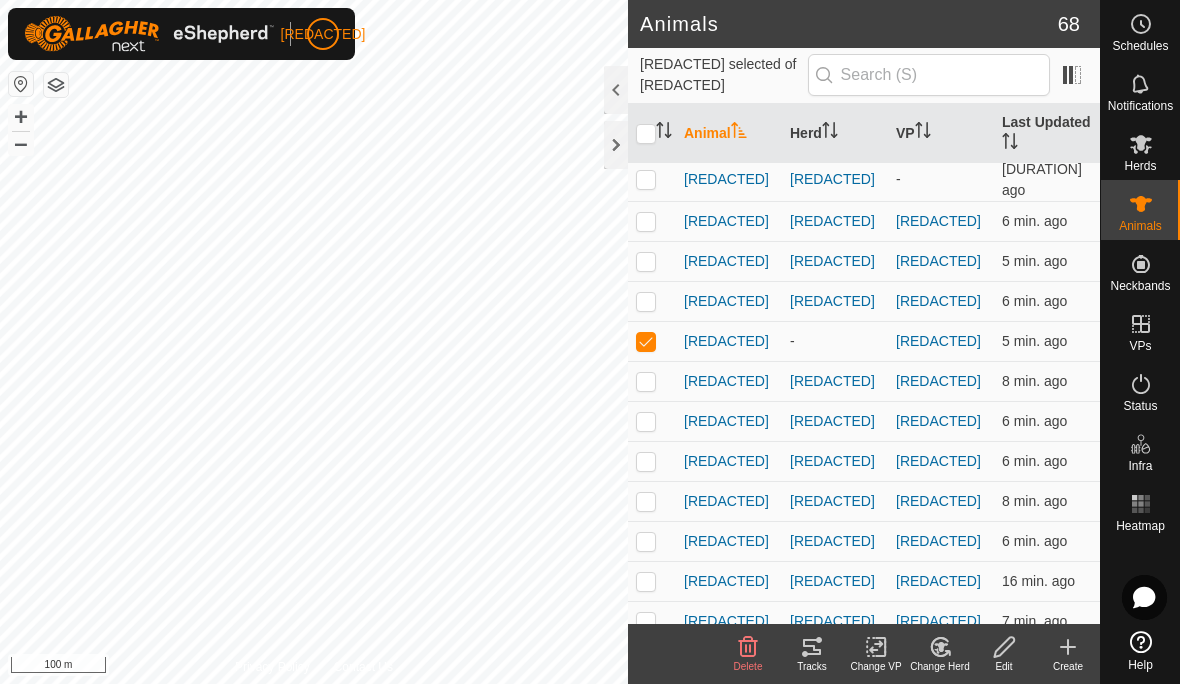 click 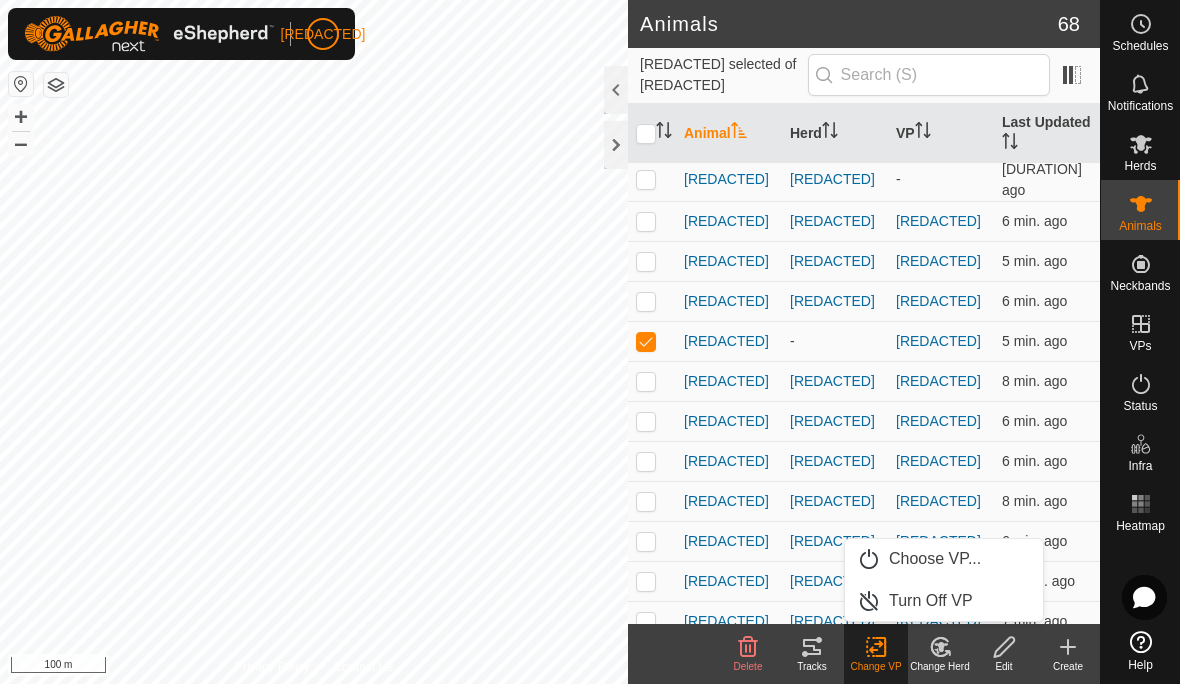 click on "Turn Off VP" at bounding box center [931, 601] 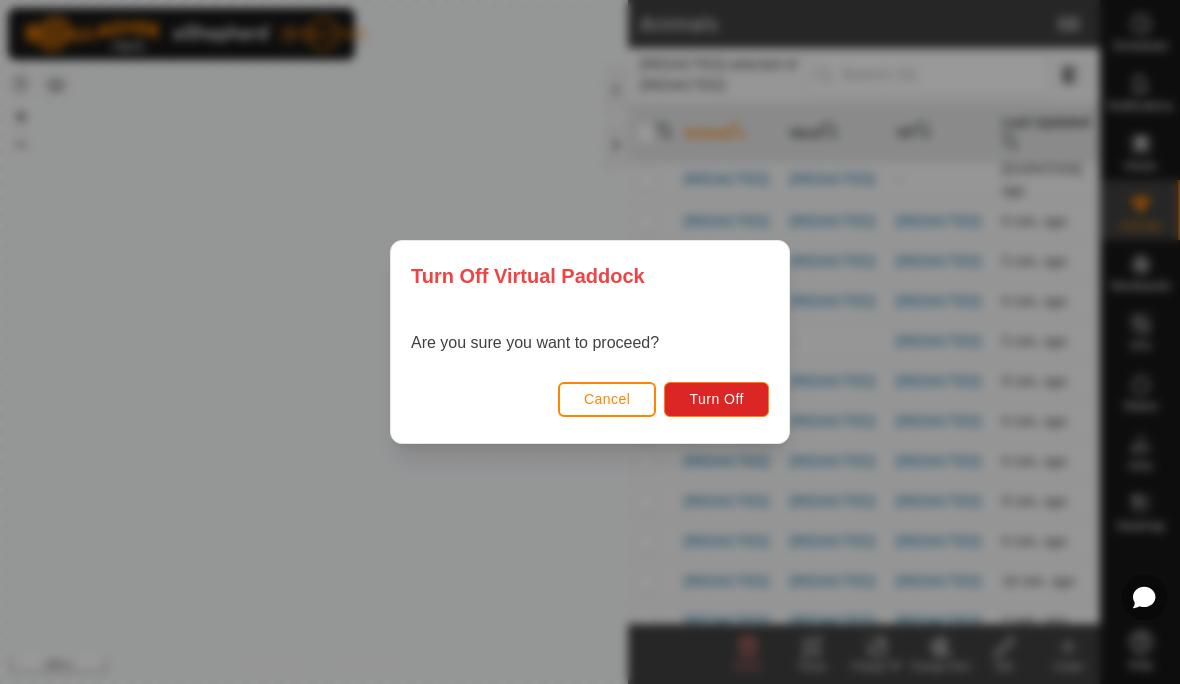 click on "Turn Off" at bounding box center [716, 399] 